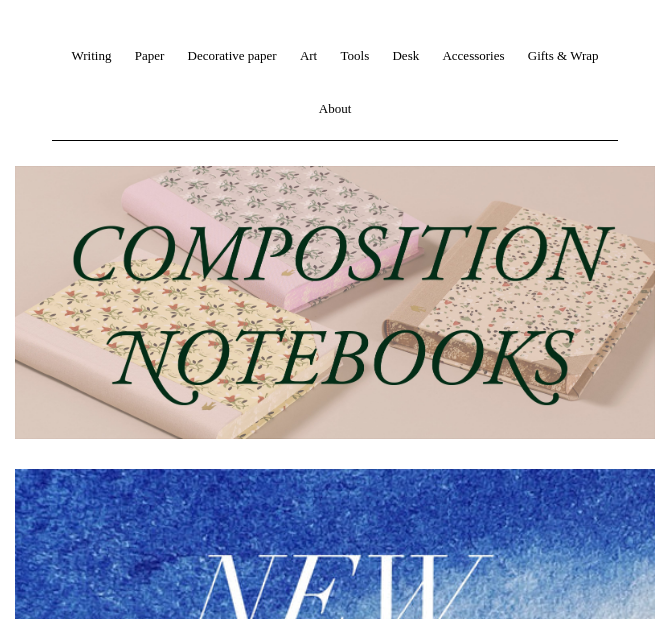 scroll, scrollTop: 316, scrollLeft: 0, axis: vertical 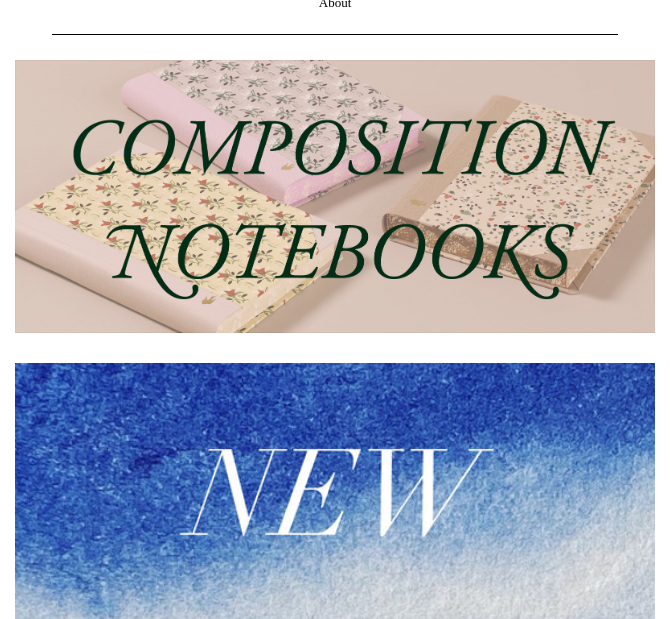 click at bounding box center (335, 196) 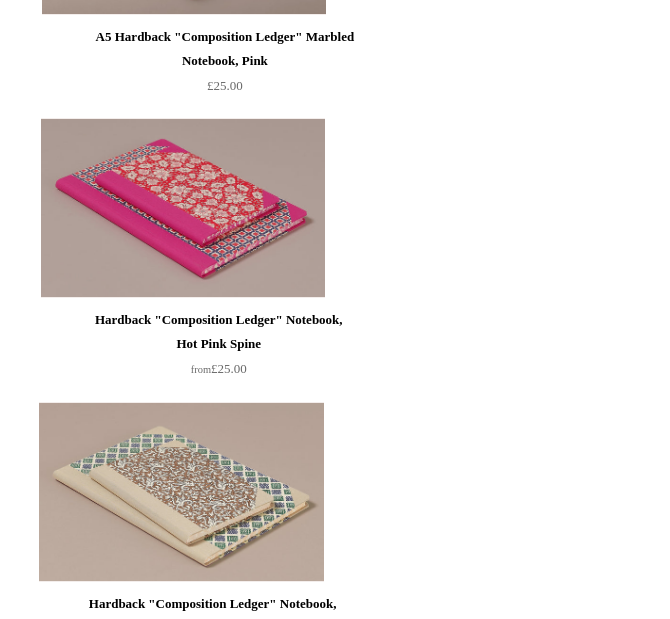 scroll, scrollTop: 563, scrollLeft: 0, axis: vertical 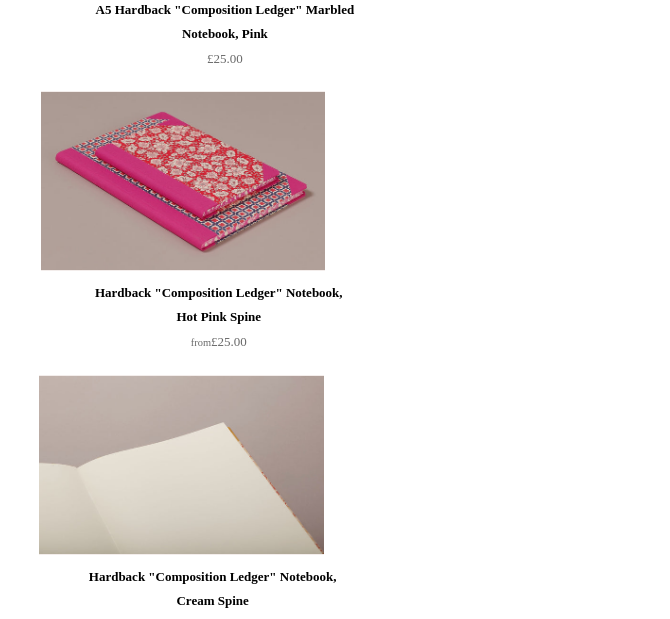 click at bounding box center (181, 465) 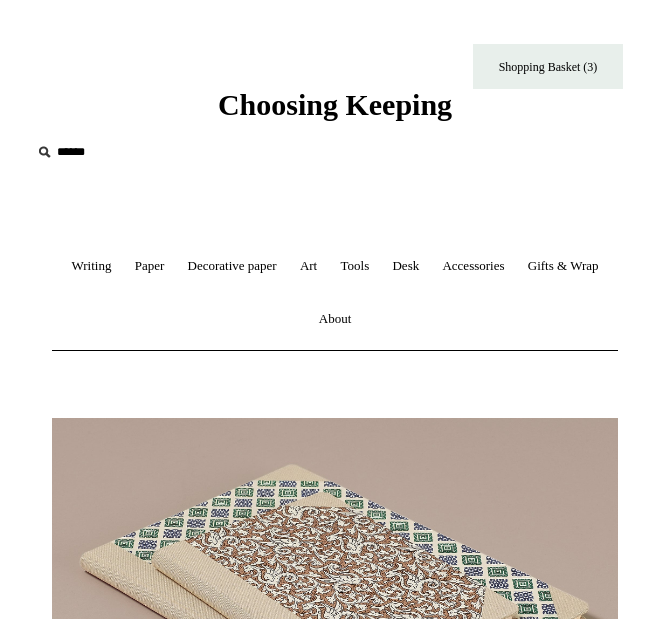 select on "********" 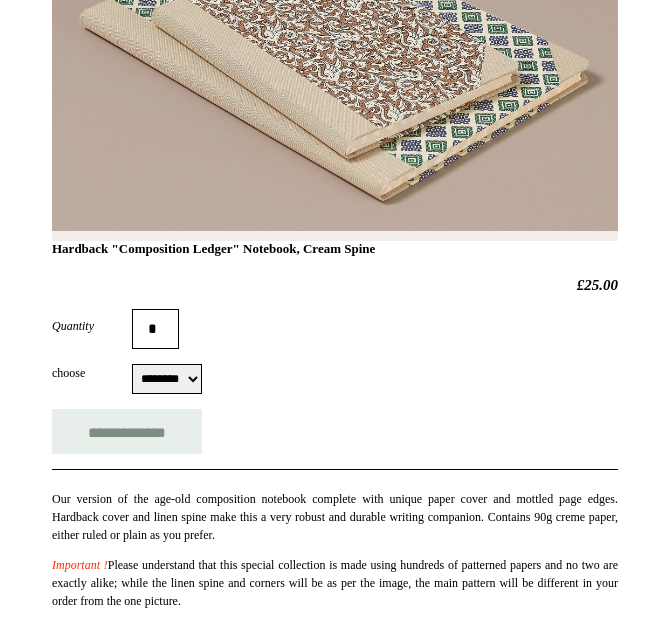 scroll, scrollTop: 0, scrollLeft: 0, axis: both 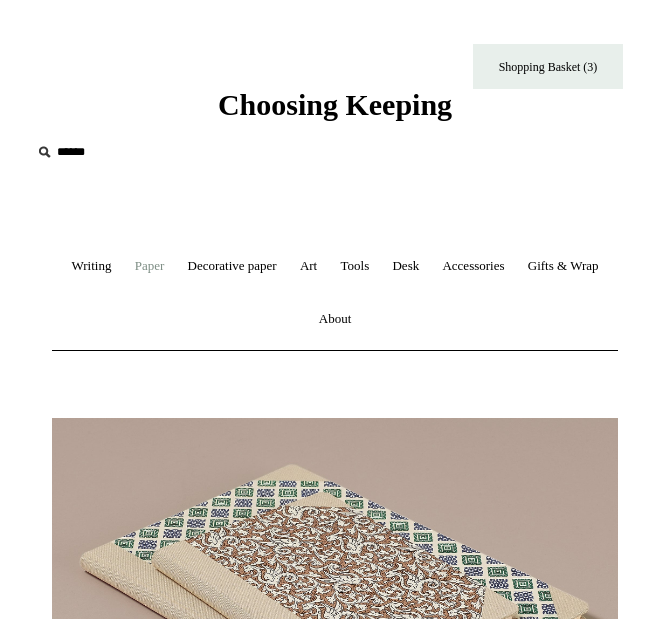 click on "Paper +" at bounding box center [150, 266] 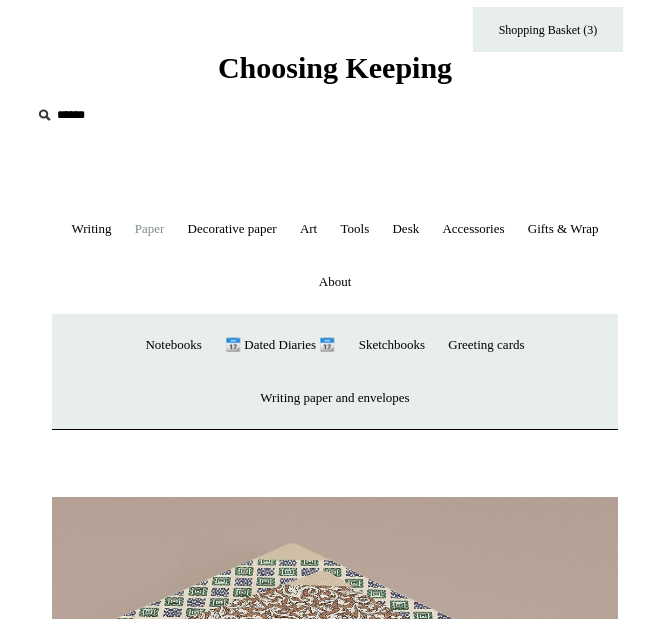 scroll, scrollTop: 105, scrollLeft: 0, axis: vertical 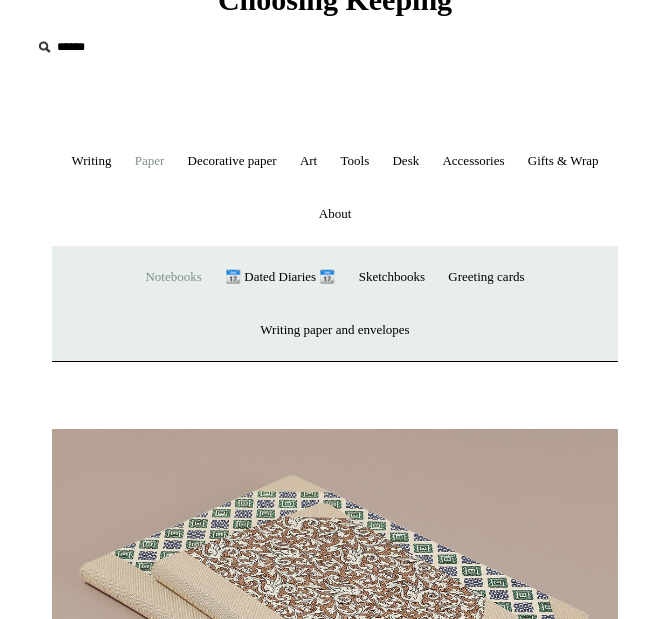click on "Notebooks +" at bounding box center (173, 277) 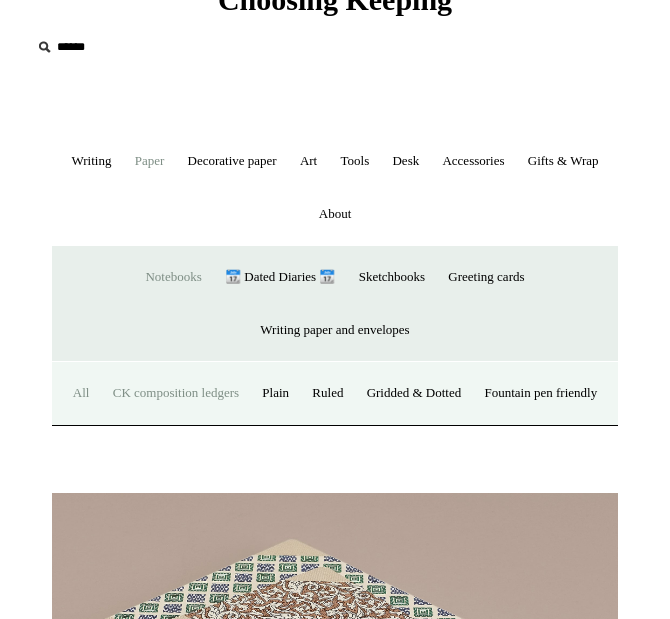 click on "All" at bounding box center (81, 393) 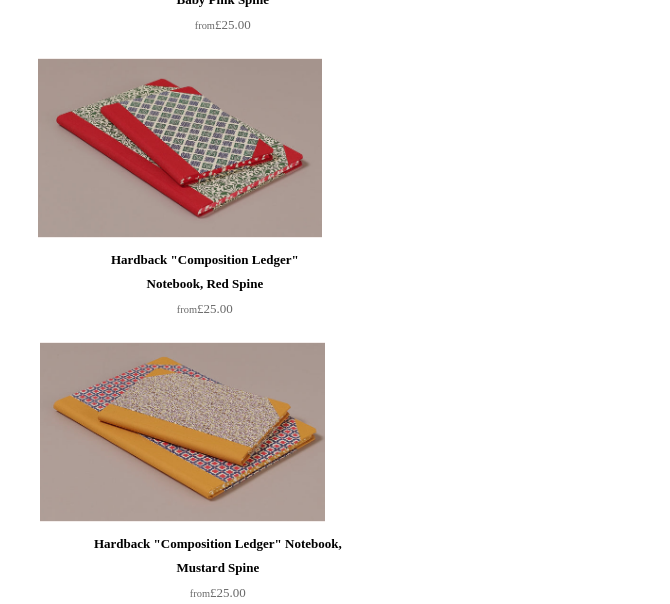 scroll, scrollTop: 1756, scrollLeft: 0, axis: vertical 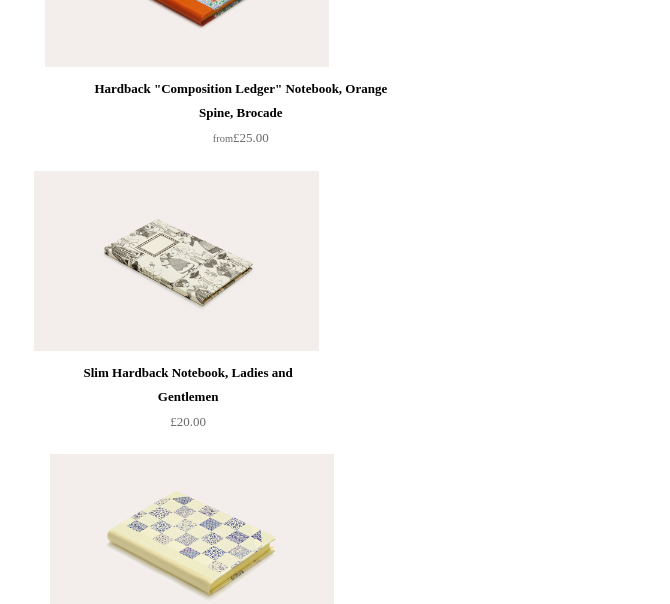 click at bounding box center [176, -2267] 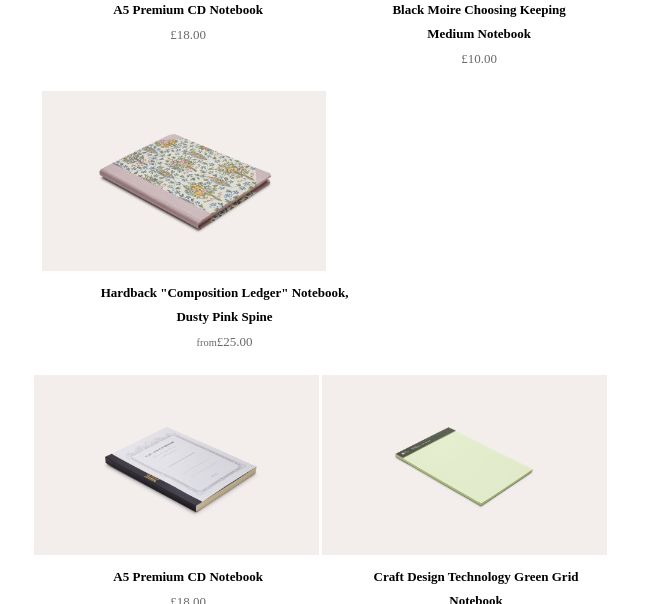 scroll, scrollTop: 19813, scrollLeft: 0, axis: vertical 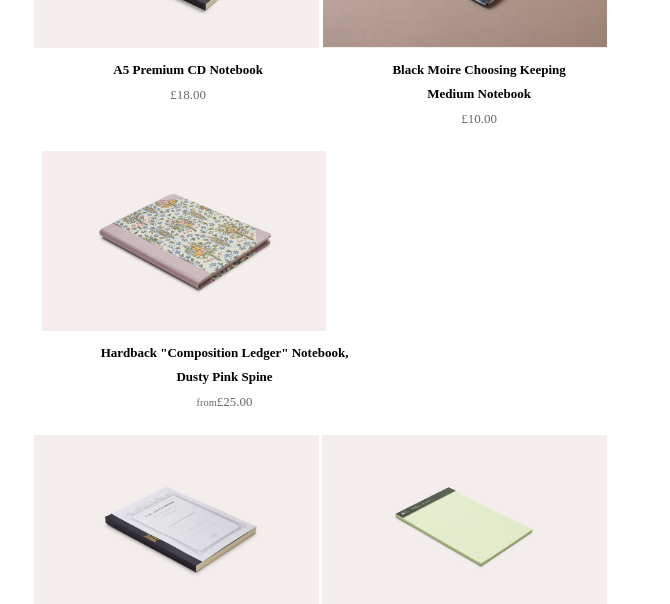 click at bounding box center [182, -1740] 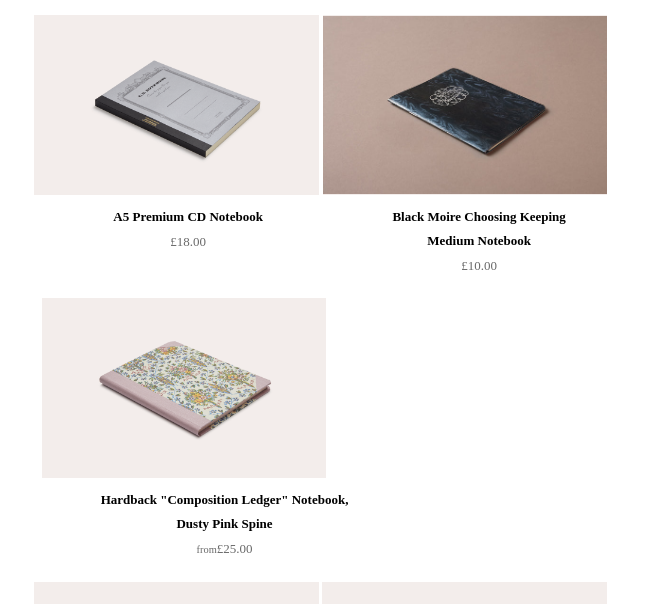 scroll, scrollTop: 19529, scrollLeft: 0, axis: vertical 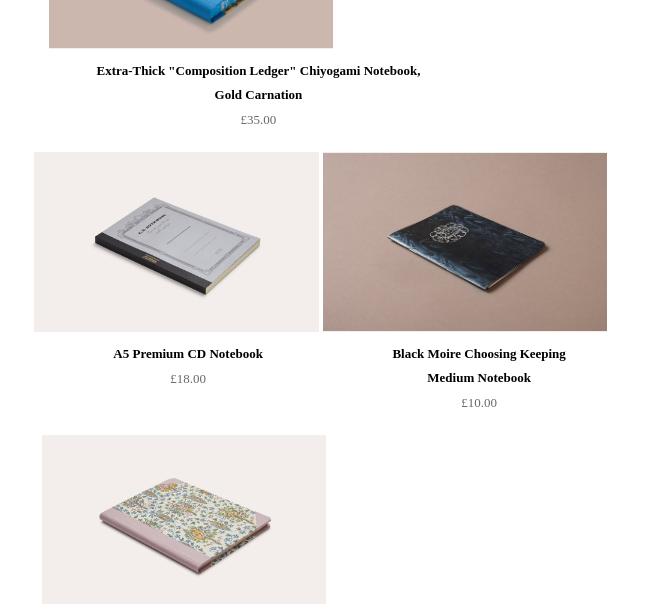 click at bounding box center (176, -1715) 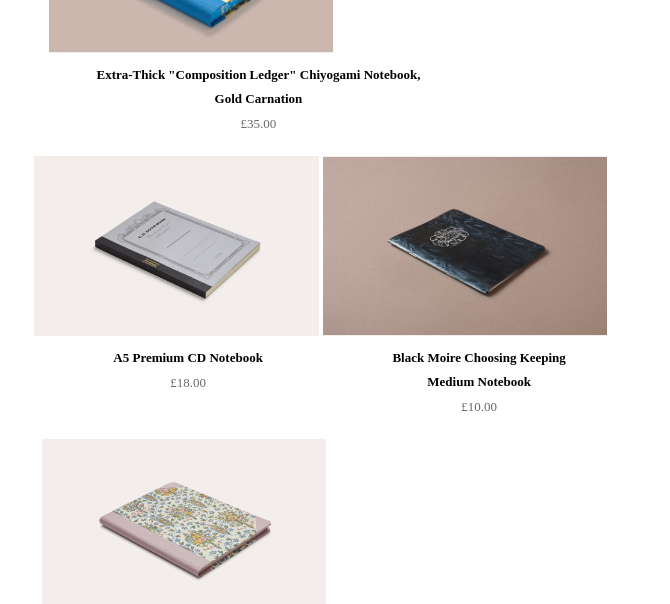 click at bounding box center [176, -1711] 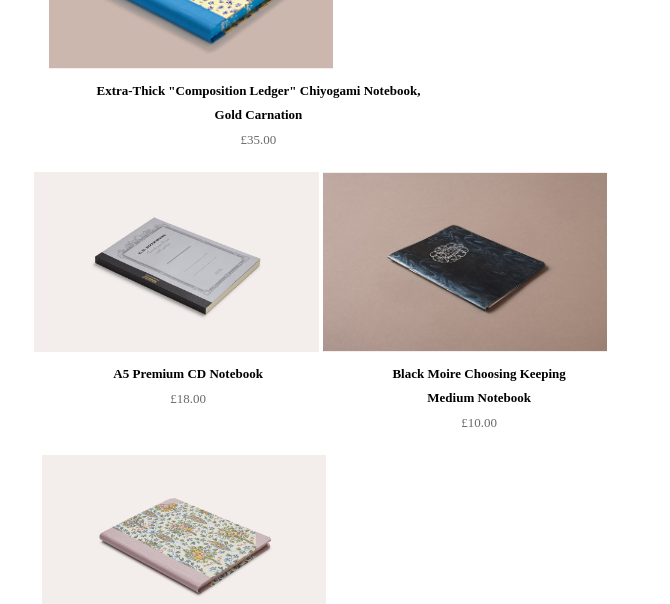 scroll, scrollTop: 19505, scrollLeft: 0, axis: vertical 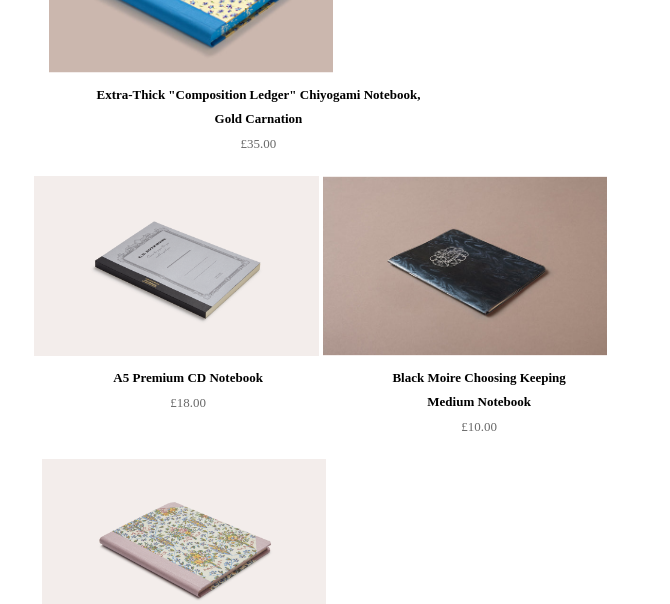 click at bounding box center (176, -1950) 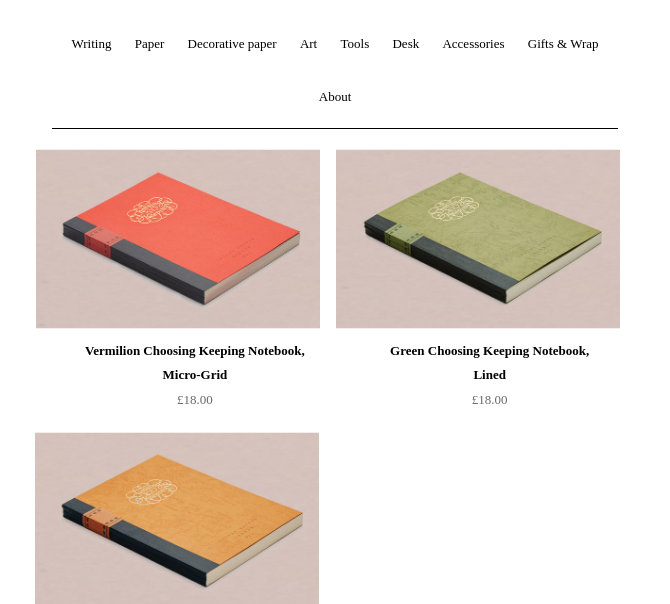 scroll, scrollTop: 0, scrollLeft: 0, axis: both 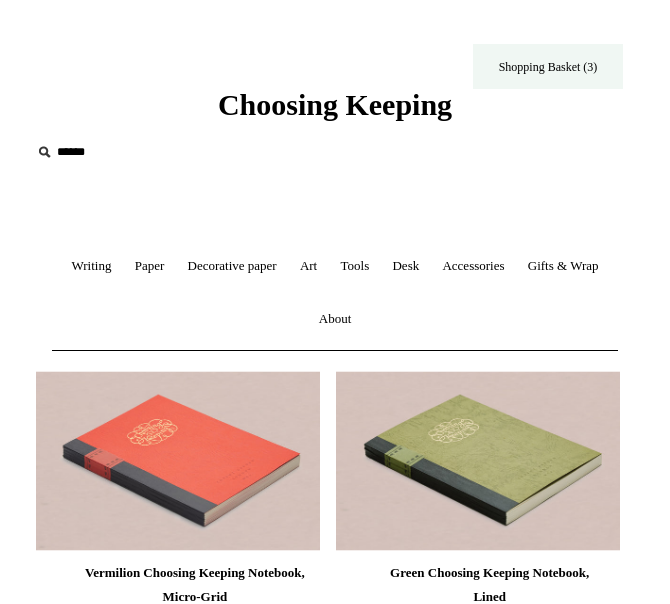 click on "Shopping Basket (3)" at bounding box center [548, 66] 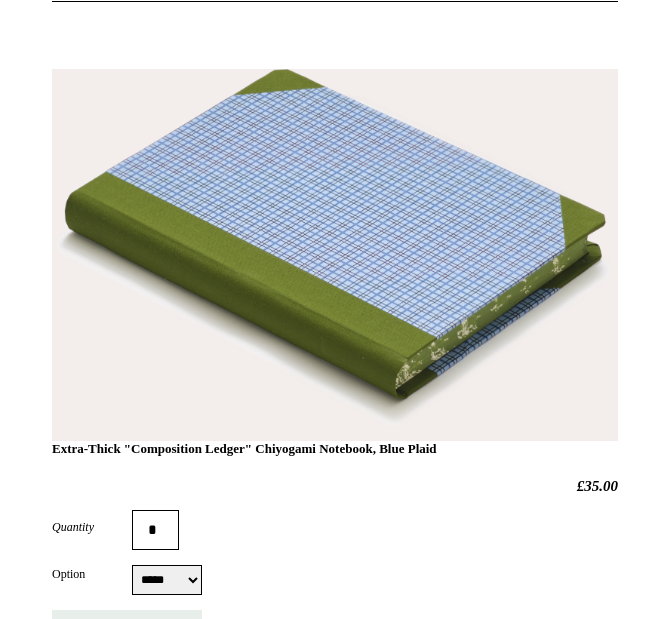scroll, scrollTop: 441, scrollLeft: 0, axis: vertical 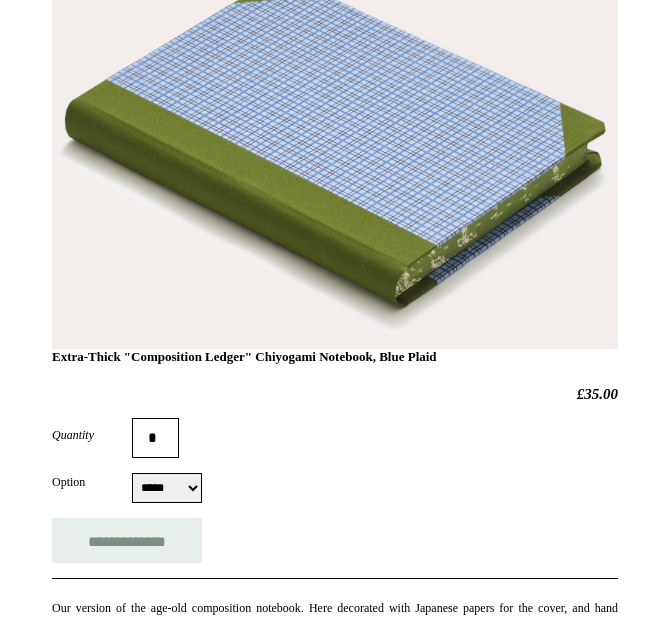 select on "*****" 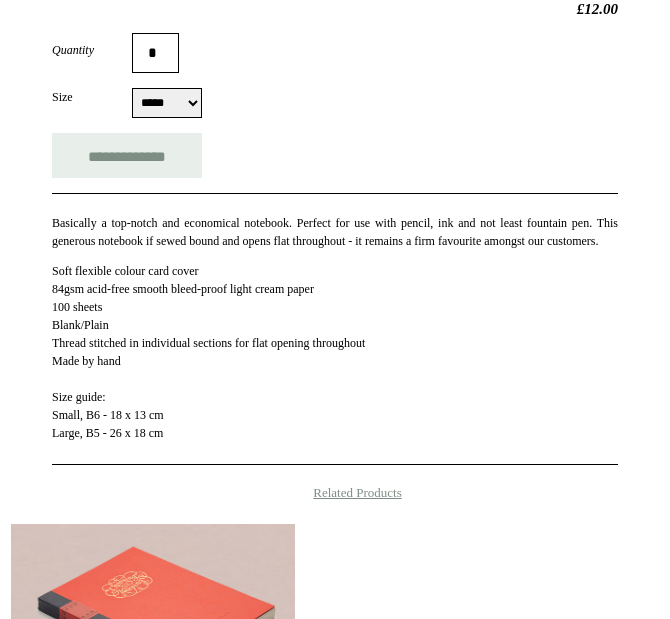scroll, scrollTop: 938, scrollLeft: 0, axis: vertical 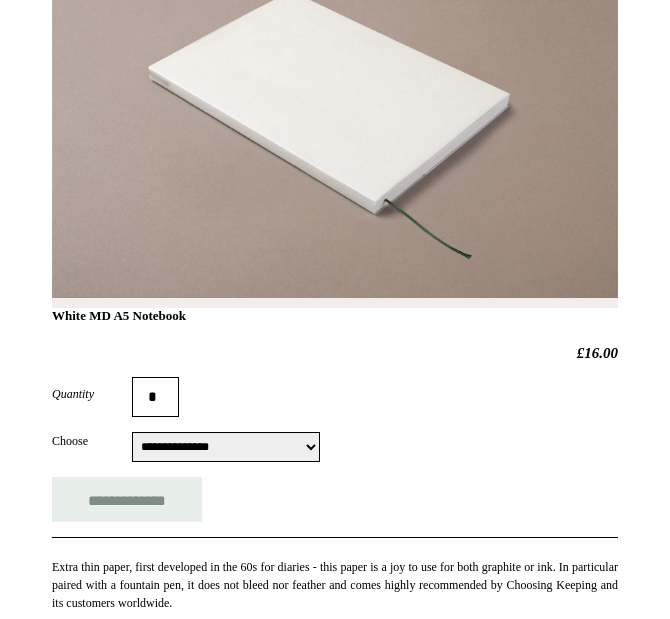 click on "**********" at bounding box center (335, 449) 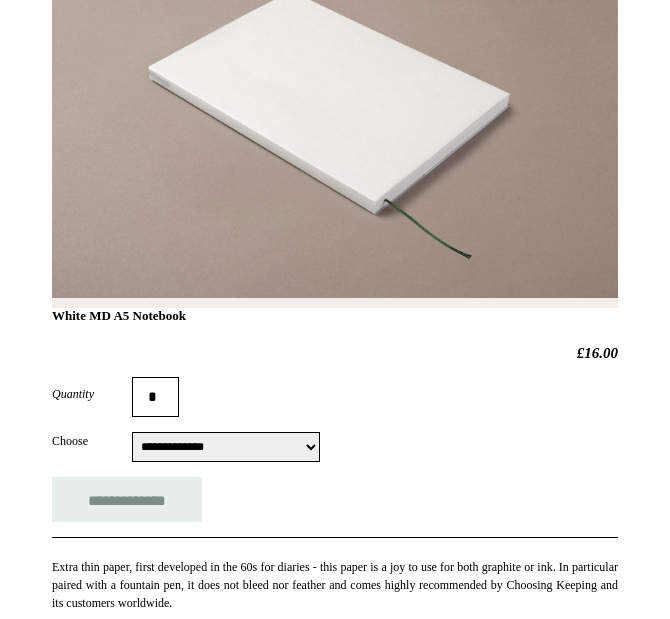 click on "Quantity
*" at bounding box center (335, 397) 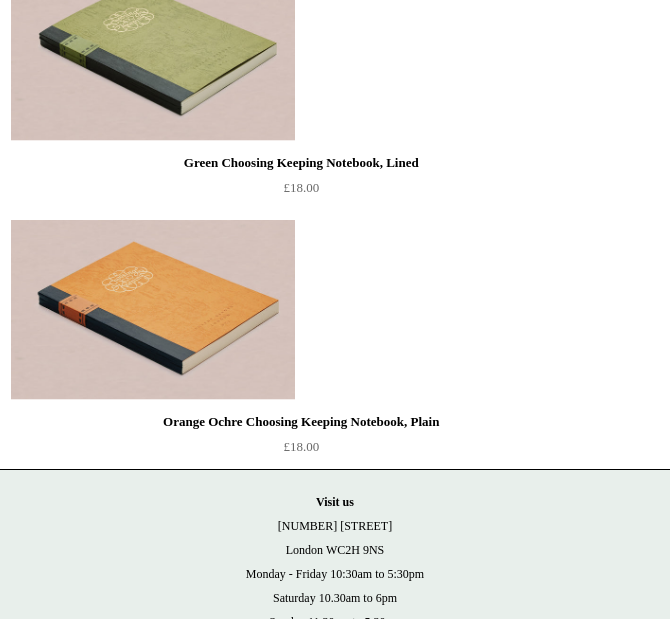 scroll, scrollTop: 1934, scrollLeft: 0, axis: vertical 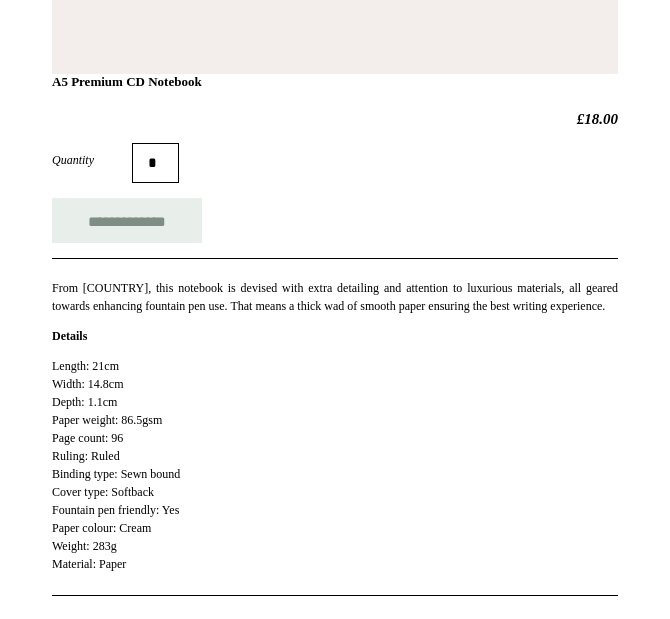 click on "Length: 21cm Width: 14.8cm Depth: 1.1cm Paper weight: 86.5gsm Page count: 96 Ruling: Ruled Binding type: Sewn bound Cover type: Softback Fountain pen friendly: Yes Paper colour: Cream Weight: 283g Material: Paper" at bounding box center [335, 465] 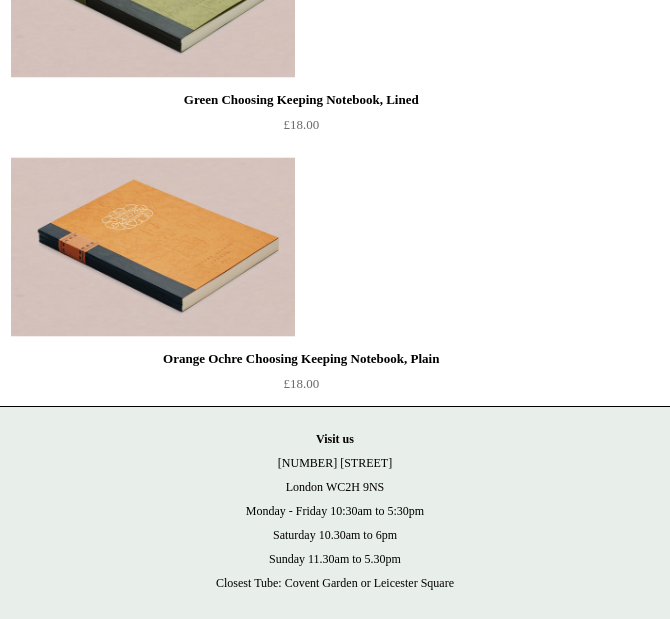 scroll, scrollTop: 1939, scrollLeft: 0, axis: vertical 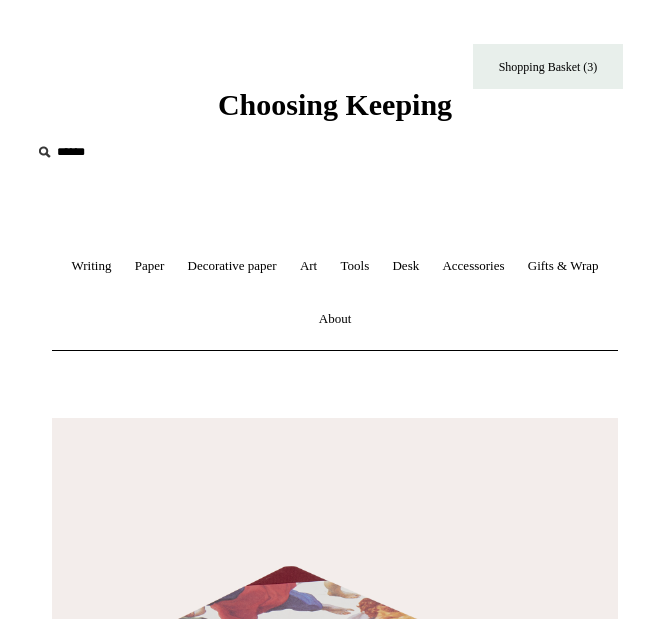 select on "**" 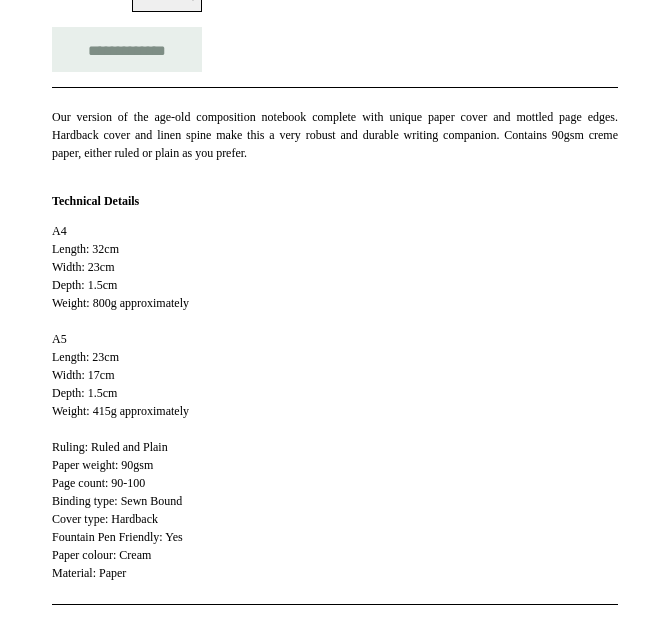 scroll, scrollTop: 1234, scrollLeft: 0, axis: vertical 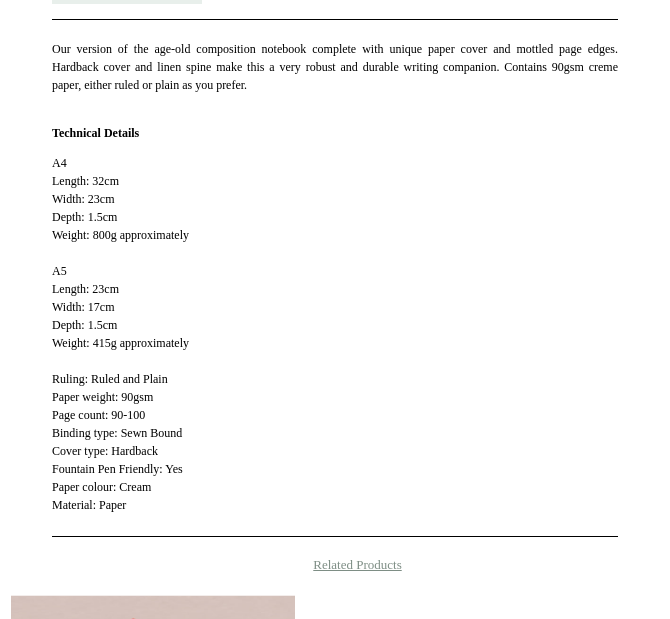 click on "A4 Length: 32cm Width: 23cm Depth: 1.5cm	 Weight: 800g approximately  A5 Length: 23cm Width: 17cm Depth: 1.5cm	 Weight: 415g approximately Ruling: Ruled and Plain Paper weight: 90gsm Page count: 90-100 Binding type: Sewn Bound Cover type: Hardback Fountain Pen Friendly: Yes Paper colour: Cream  Material: Paper" at bounding box center [335, 334] 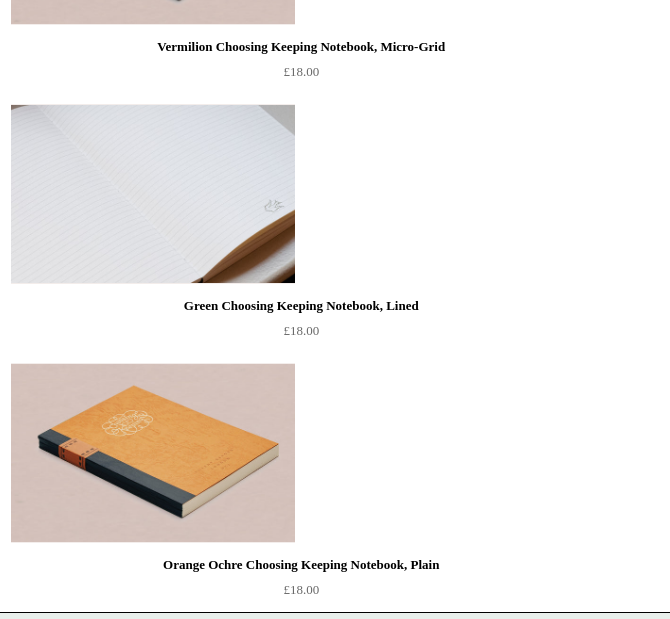 scroll, scrollTop: 2262, scrollLeft: 0, axis: vertical 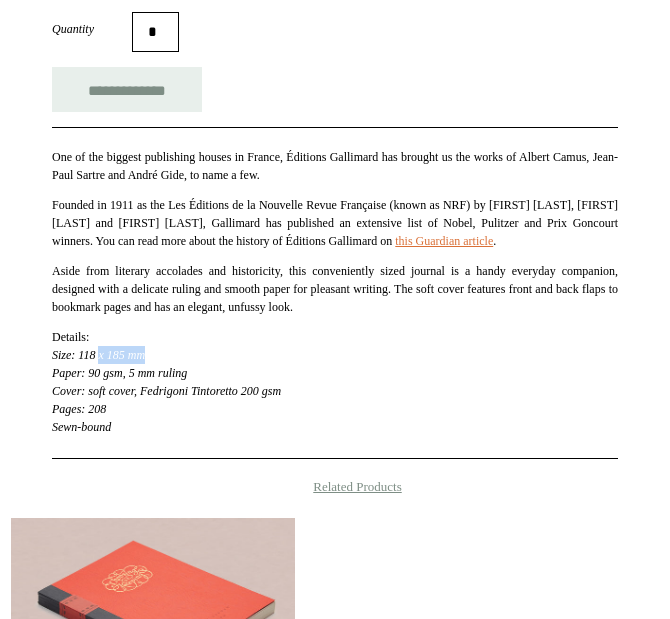 drag, startPoint x: 101, startPoint y: 358, endPoint x: 227, endPoint y: 358, distance: 126 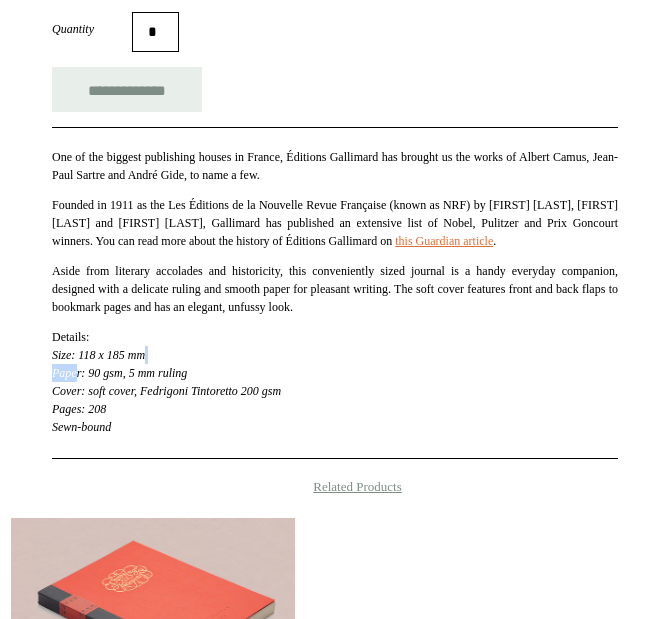 drag, startPoint x: 78, startPoint y: 362, endPoint x: 222, endPoint y: 356, distance: 144.12494 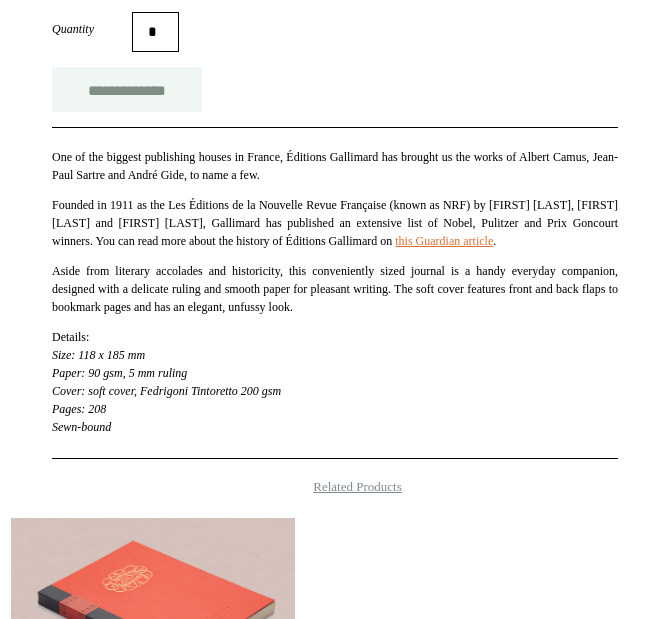 click on "**********" at bounding box center (127, 89) 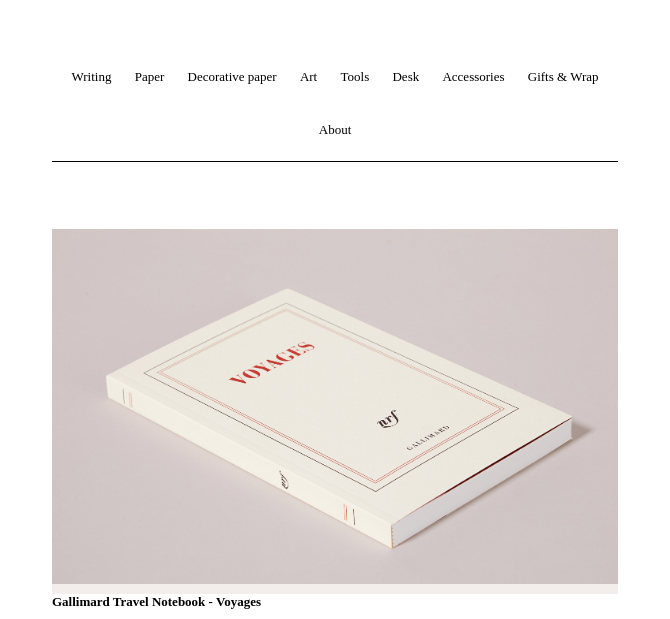 scroll, scrollTop: 226, scrollLeft: 0, axis: vertical 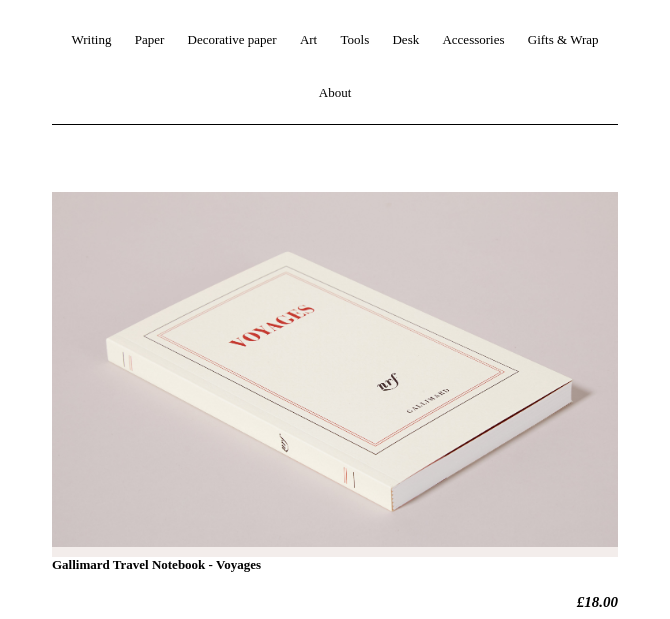 type on "**********" 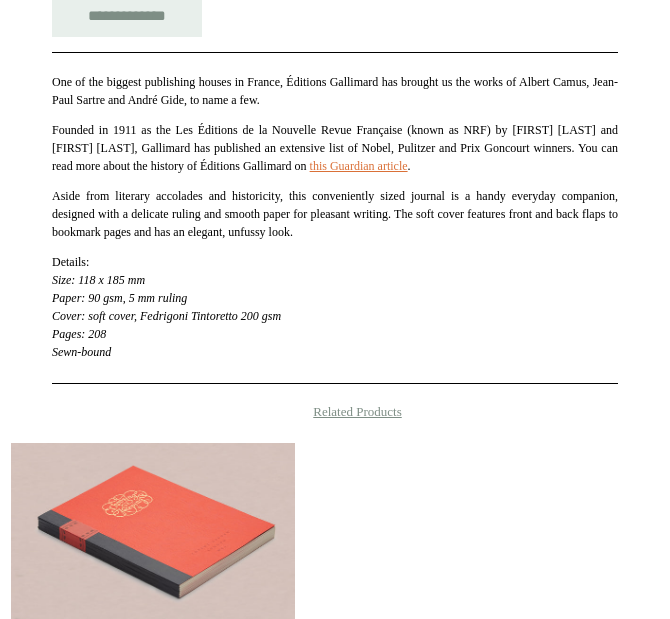 scroll, scrollTop: 872, scrollLeft: 0, axis: vertical 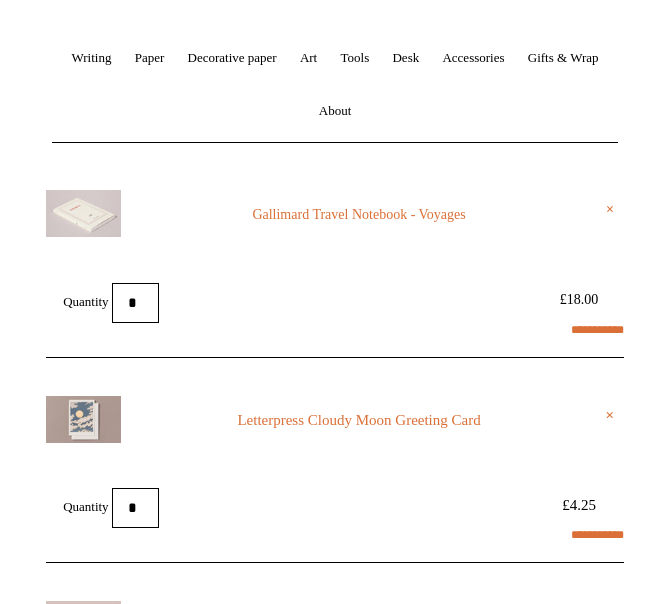 select on "**********" 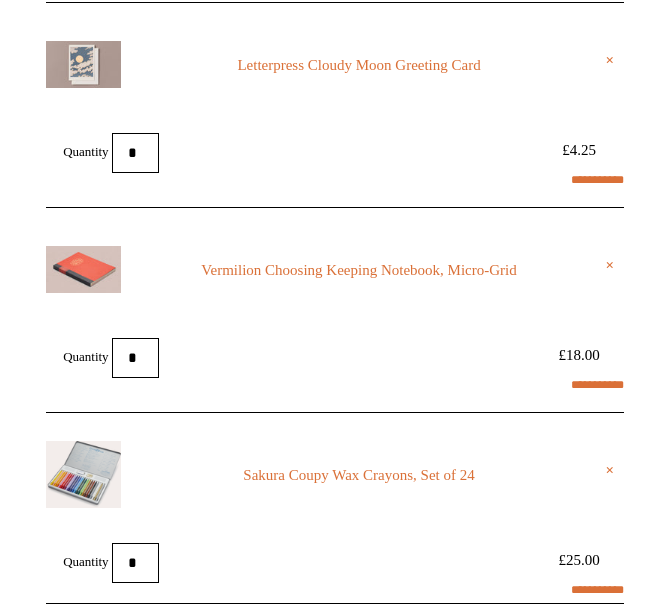 scroll, scrollTop: 638, scrollLeft: 0, axis: vertical 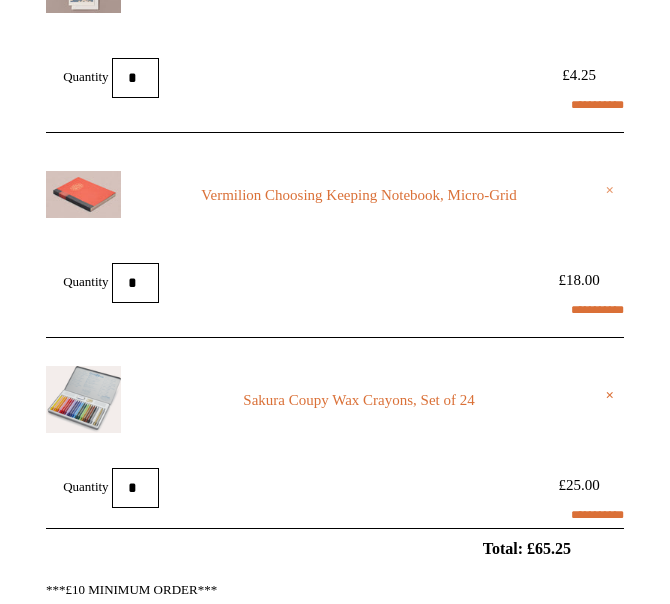 click on "×" at bounding box center (609, 190) 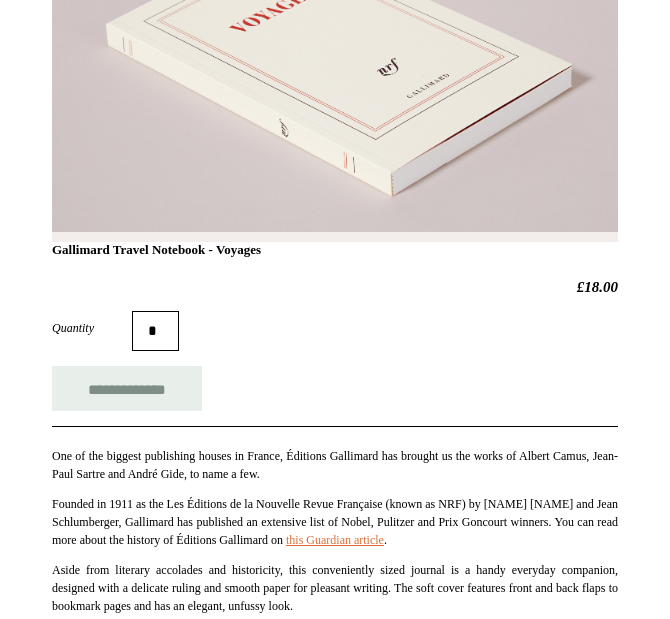 scroll, scrollTop: 742, scrollLeft: 0, axis: vertical 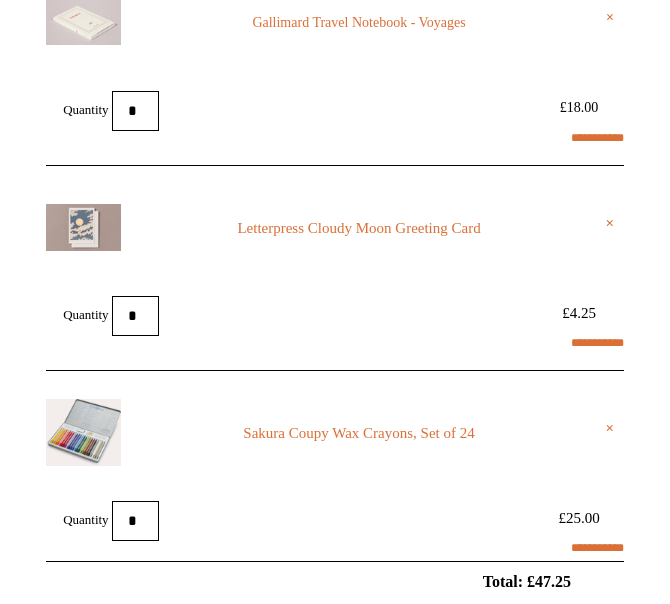 select on "**********" 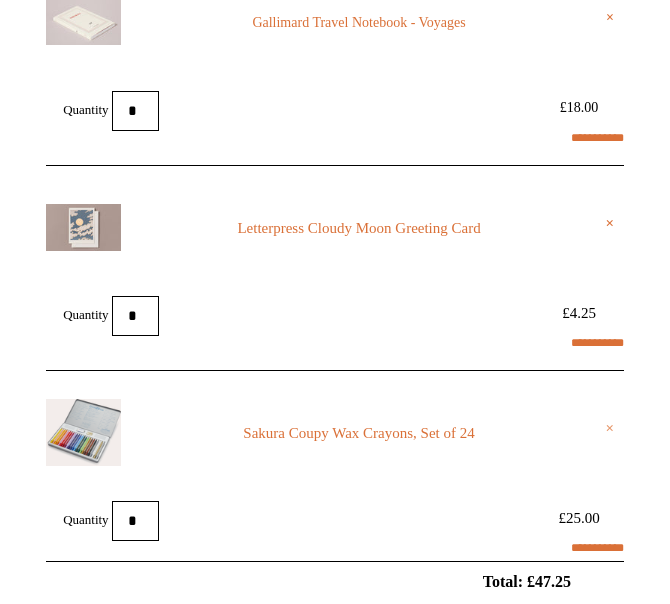 select on "*******" 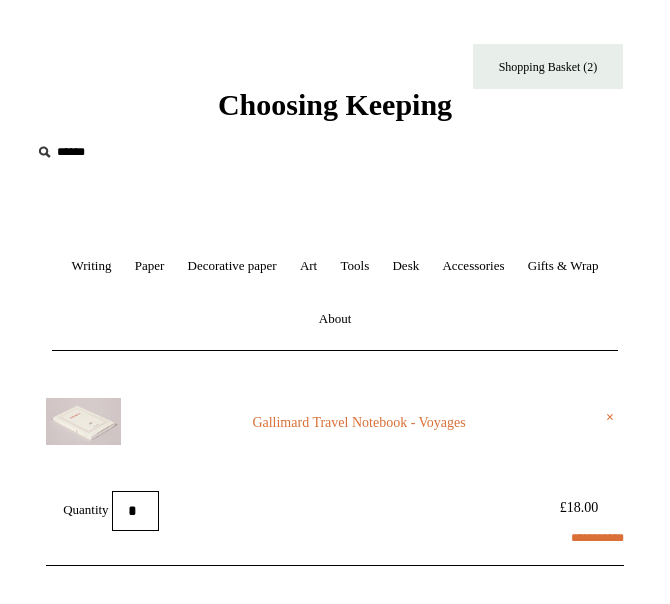 scroll, scrollTop: 0, scrollLeft: 0, axis: both 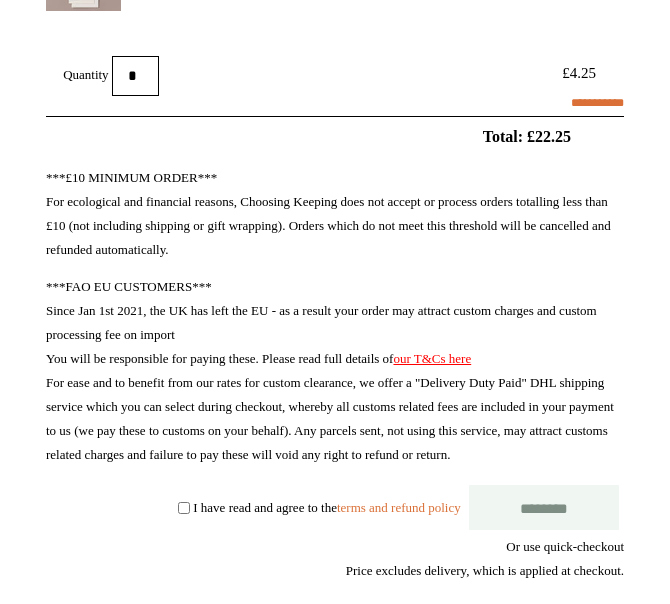 select on "**********" 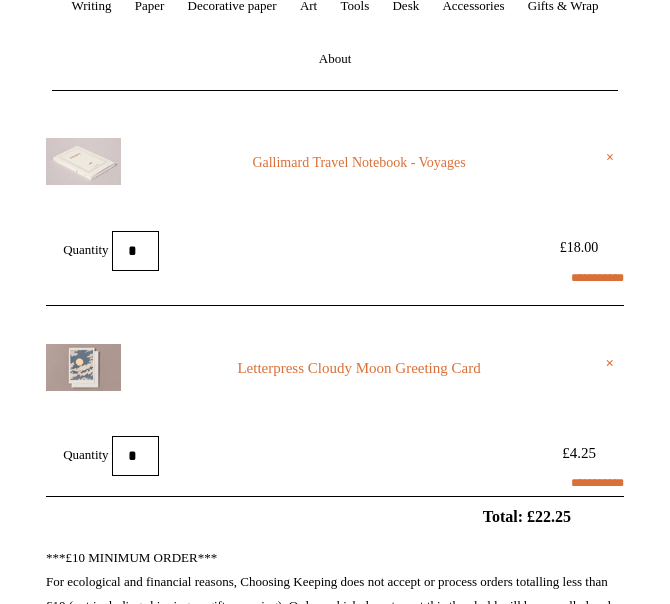 scroll, scrollTop: 0, scrollLeft: 0, axis: both 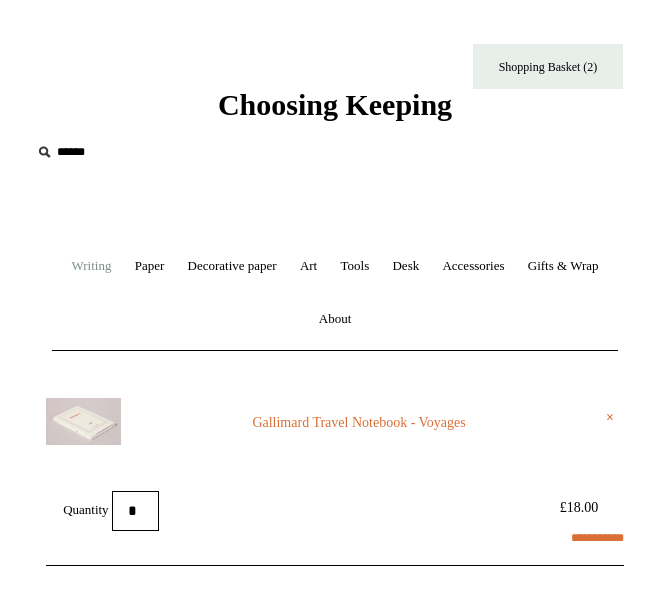 click on "Writing +" at bounding box center [91, 266] 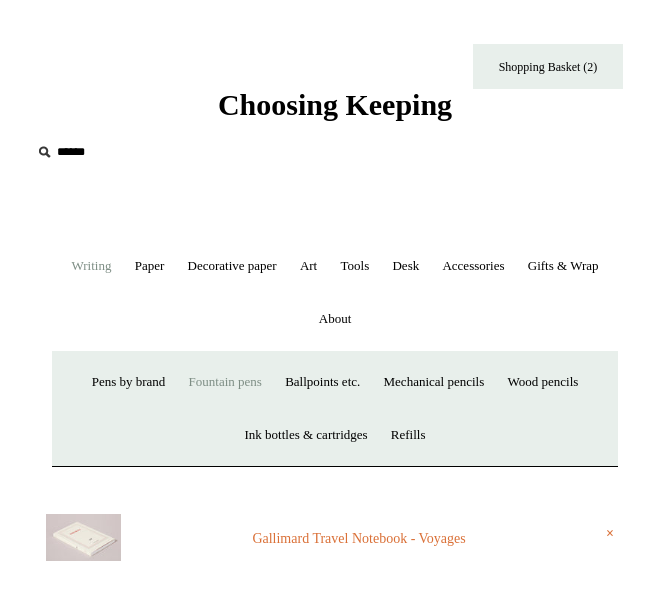 click on "Fountain pens +" at bounding box center (225, 382) 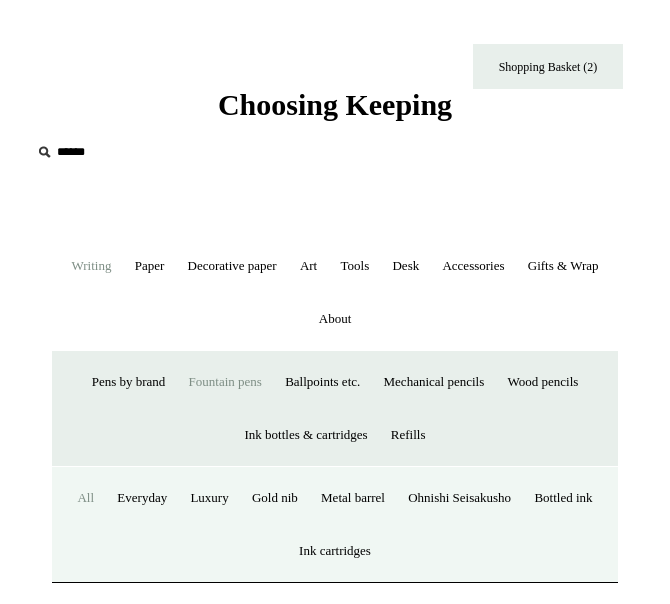 click on "All" at bounding box center [85, 498] 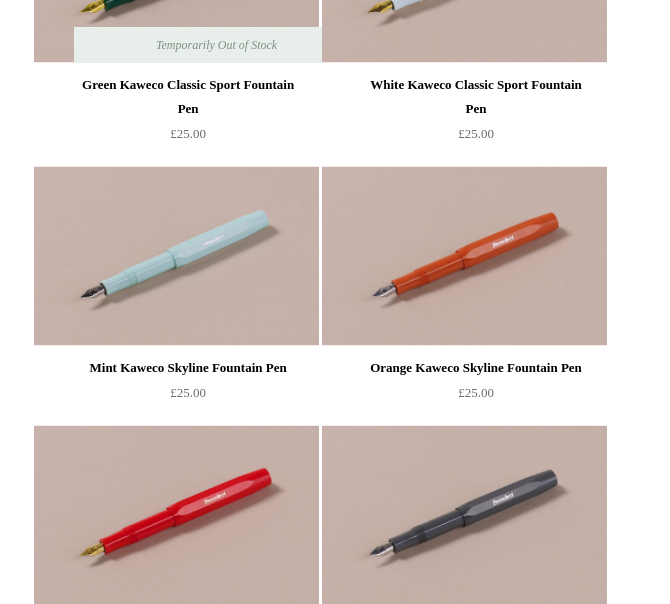 scroll, scrollTop: 0, scrollLeft: 0, axis: both 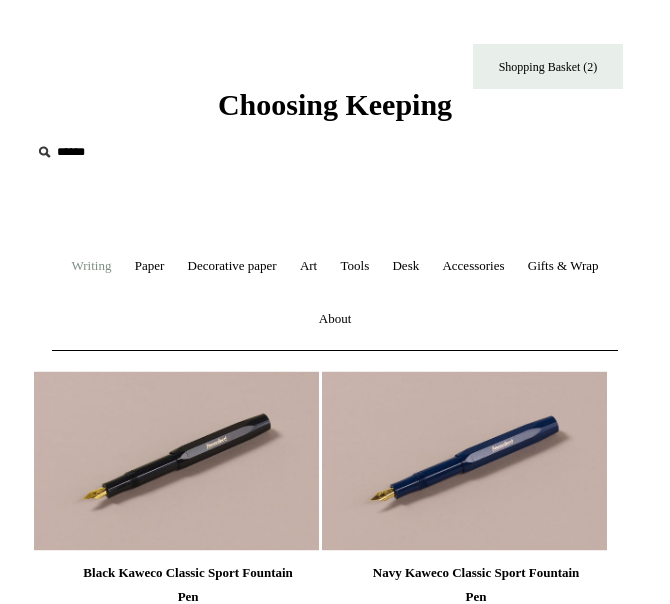 click on "Writing +" at bounding box center [91, 266] 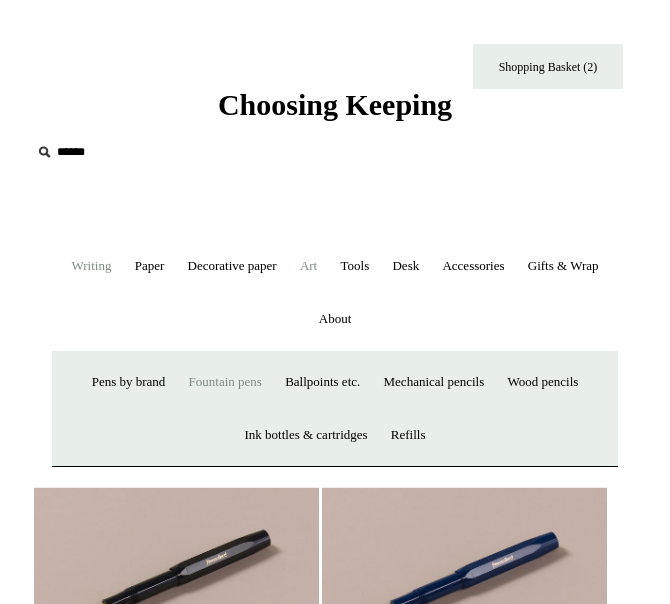 click on "Art +" at bounding box center [308, 266] 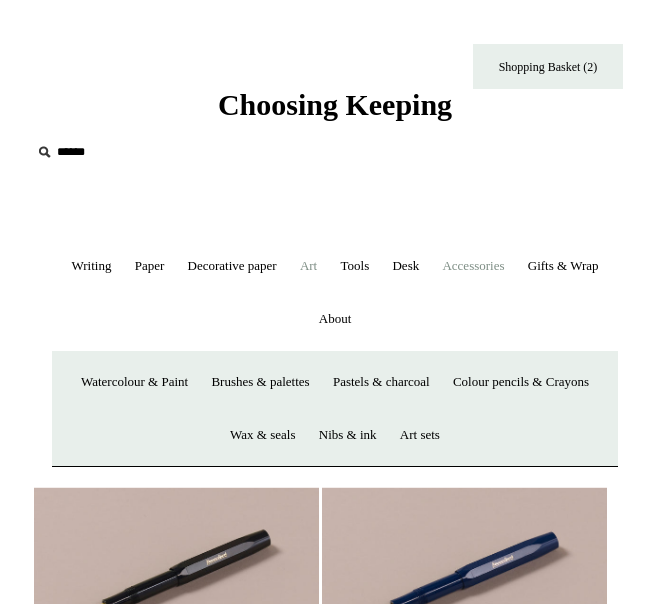 click on "Accessories +" at bounding box center (473, 266) 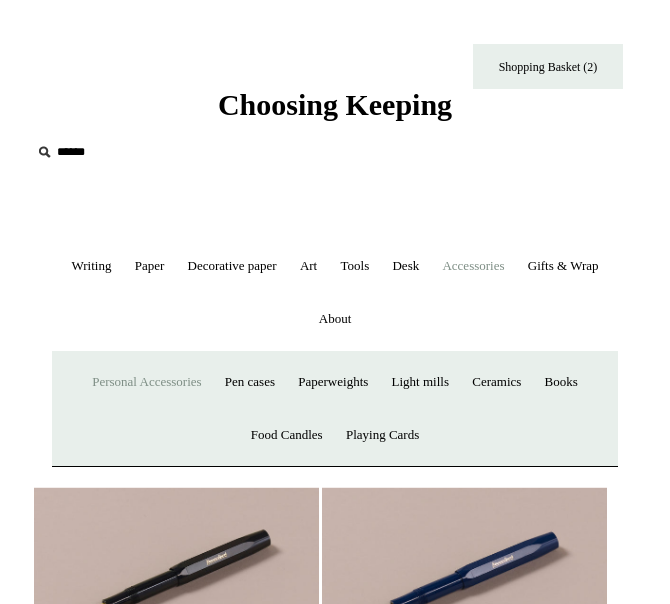 click on "Personal Accessories +" at bounding box center [146, 382] 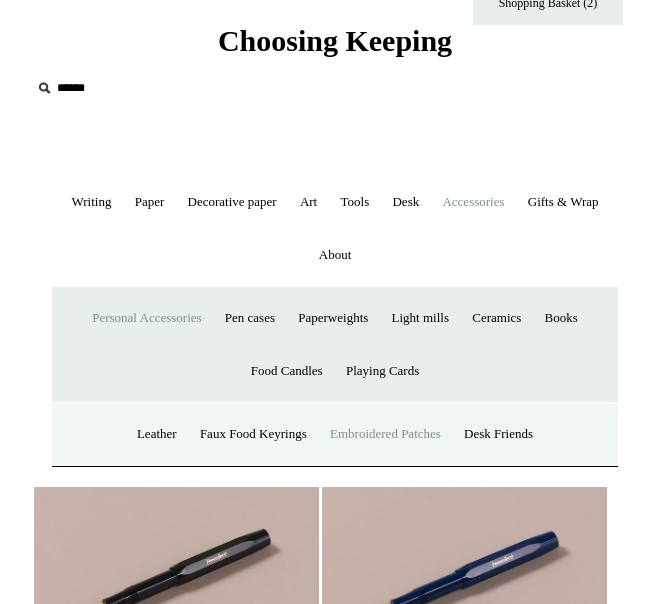 scroll, scrollTop: 227, scrollLeft: 0, axis: vertical 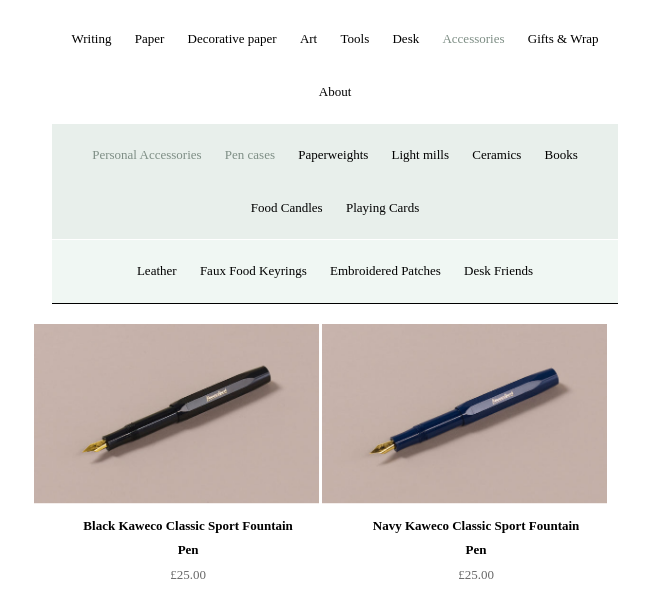 click on "Pen cases" at bounding box center [250, 155] 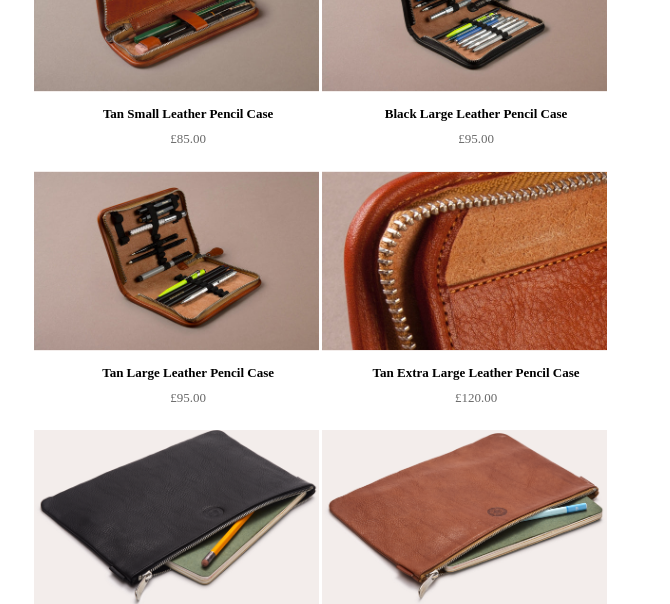 scroll, scrollTop: 2316, scrollLeft: 0, axis: vertical 